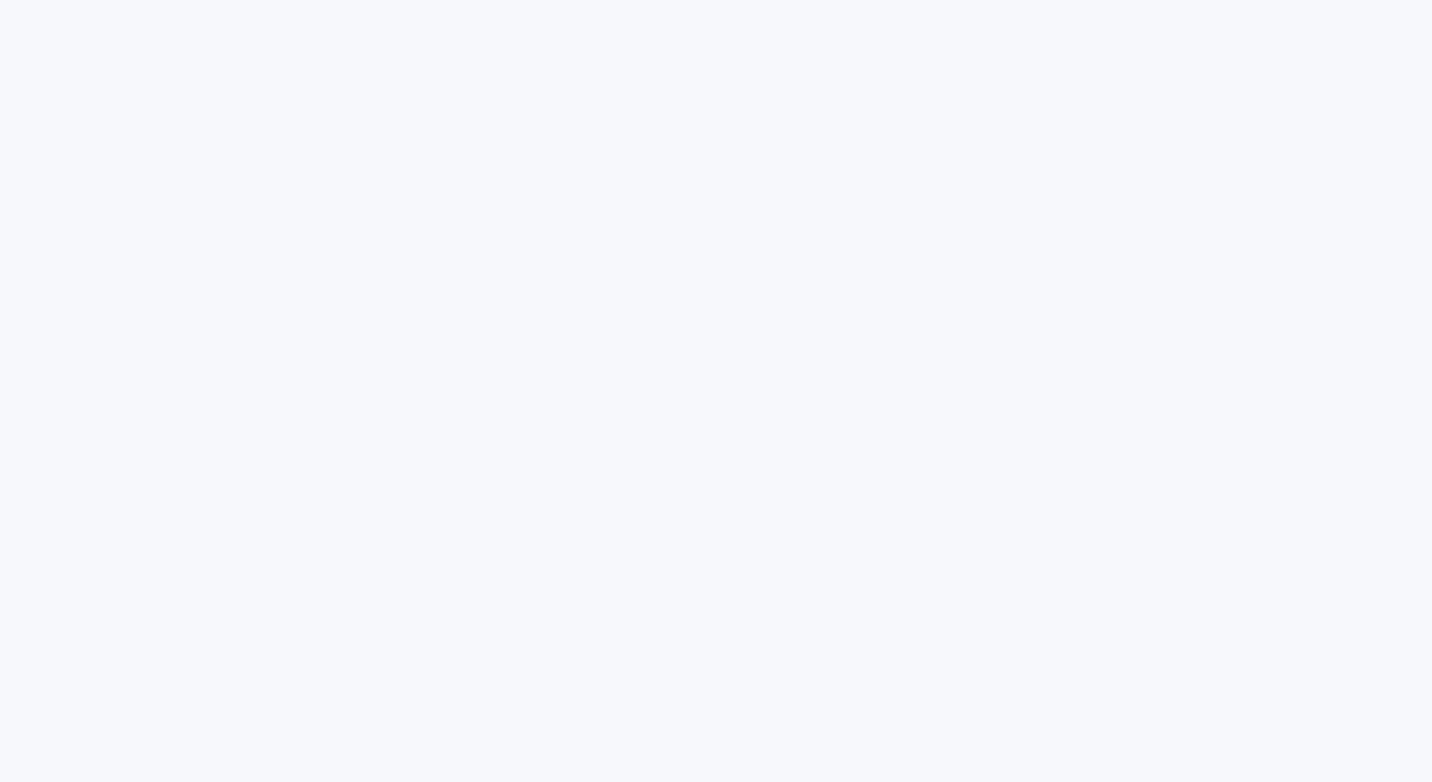 scroll, scrollTop: 0, scrollLeft: 0, axis: both 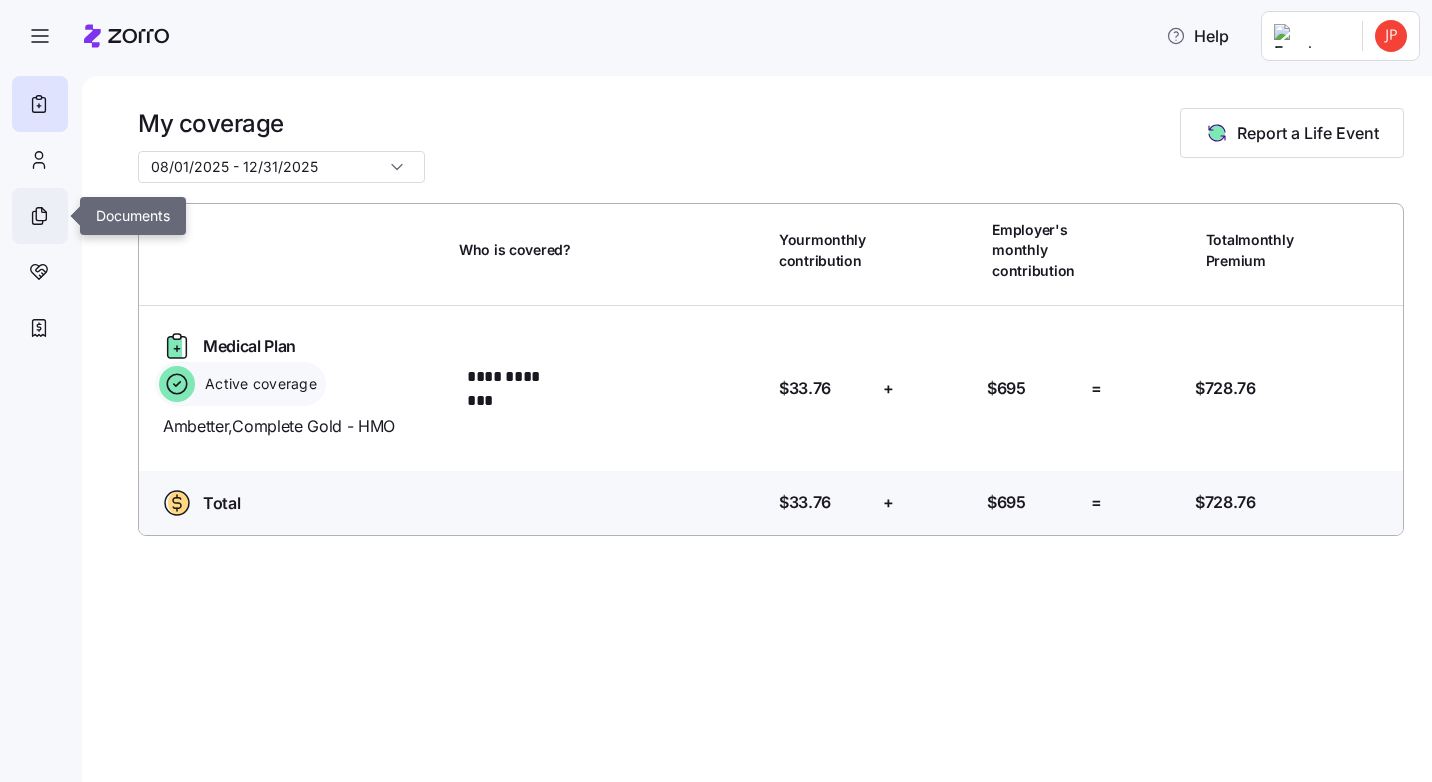 click 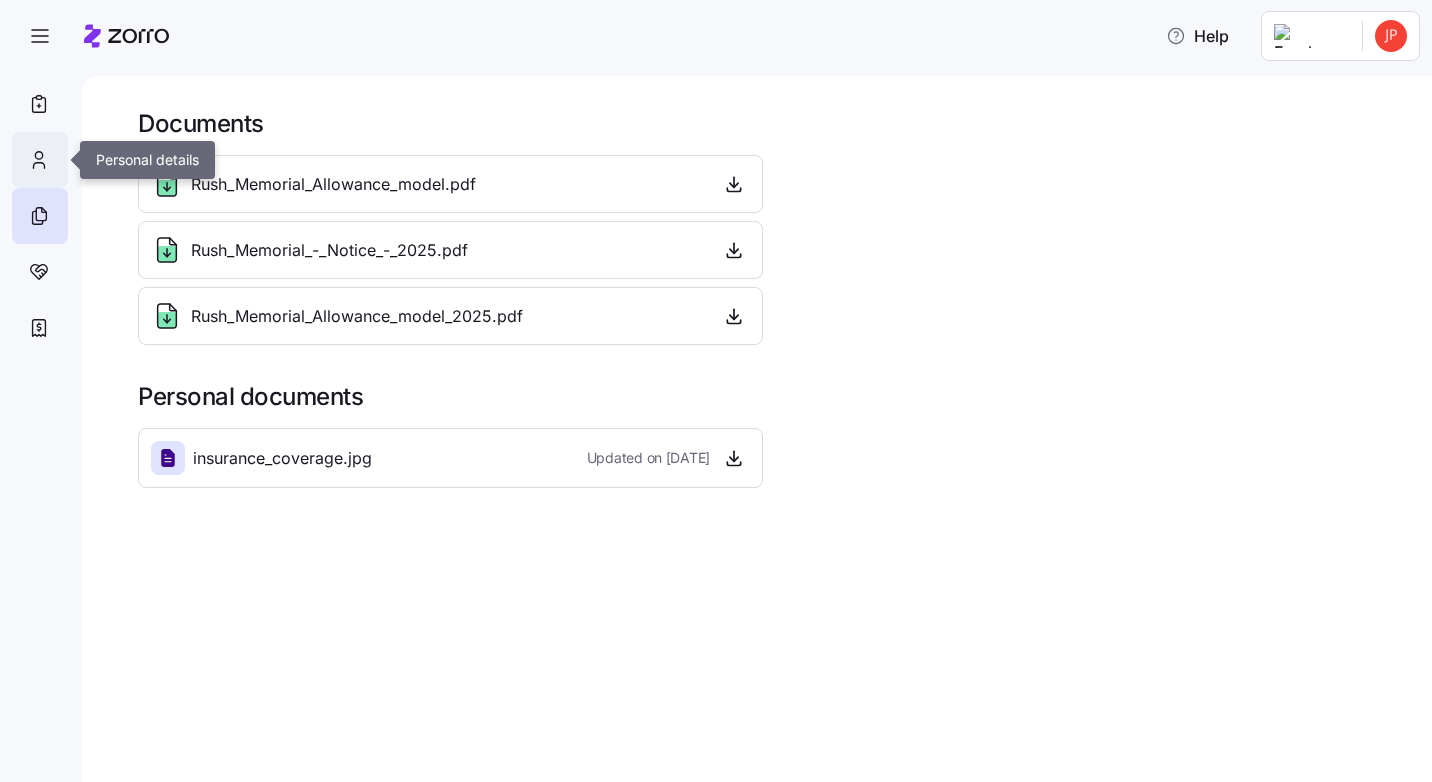 click 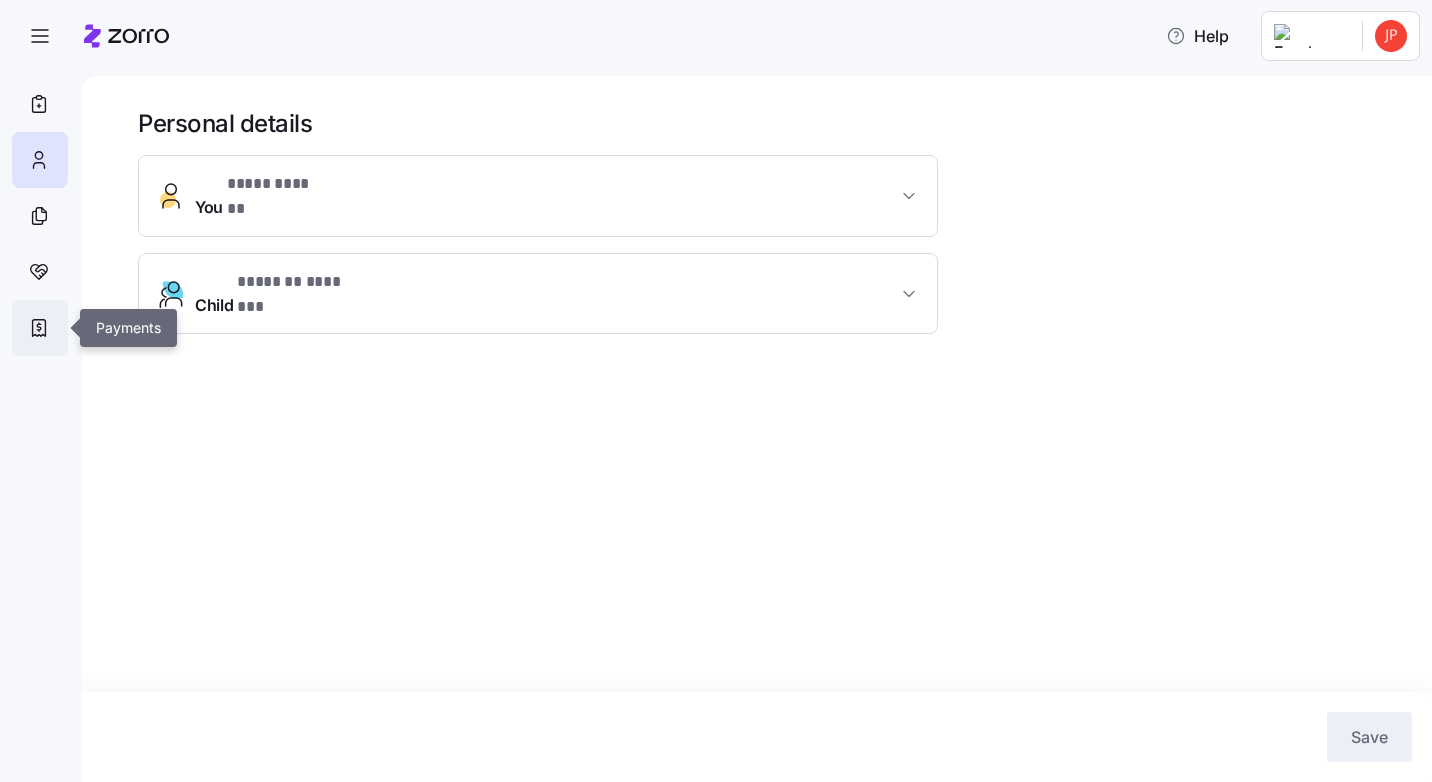 click at bounding box center [40, 328] 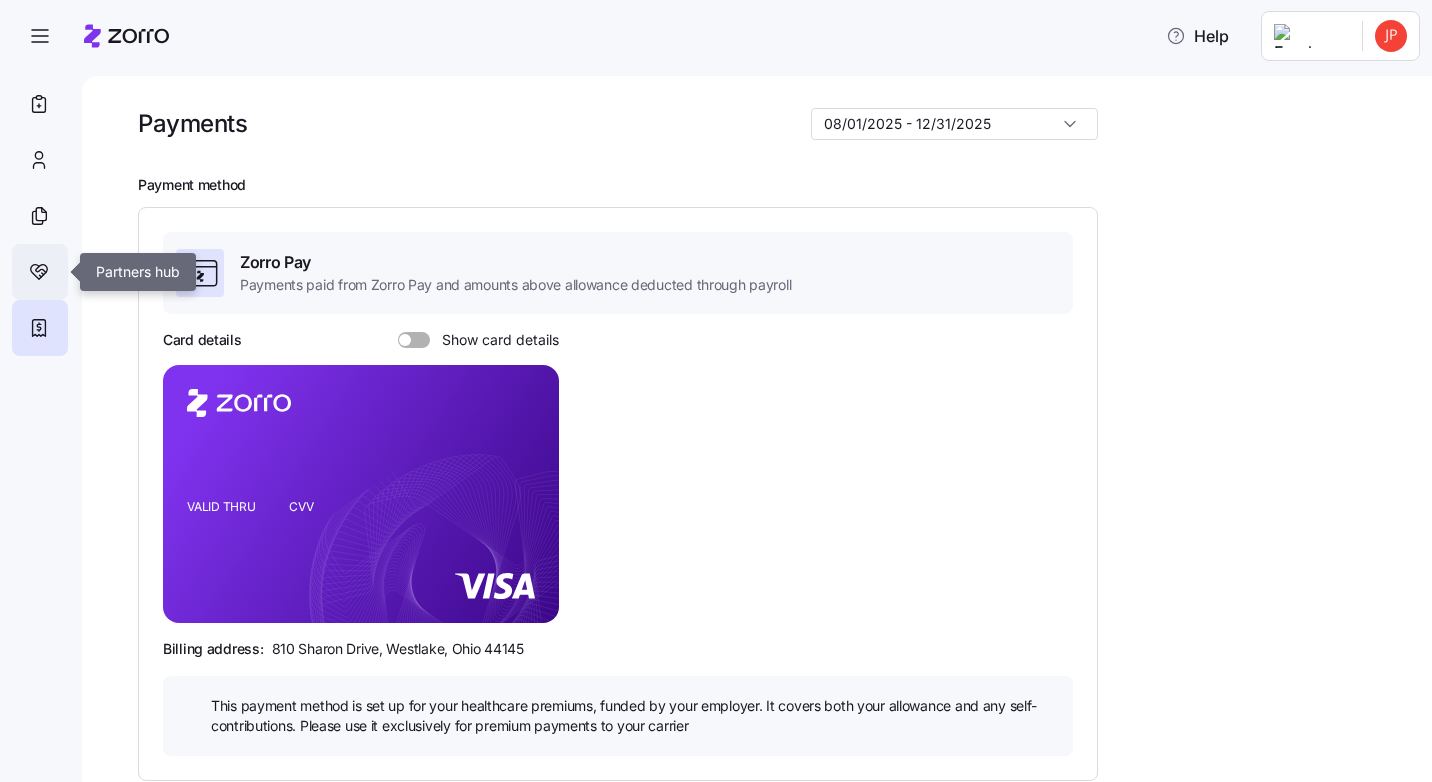 click 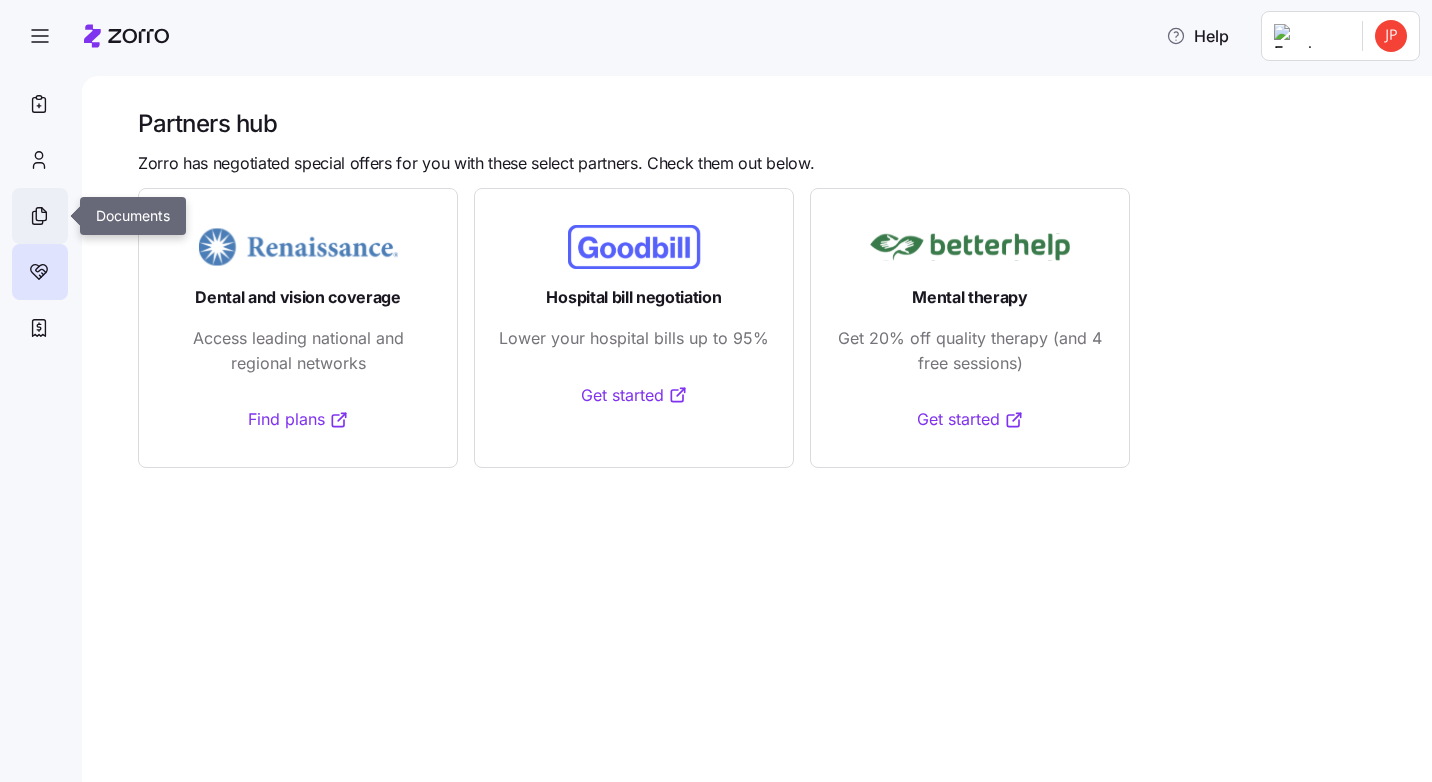 click 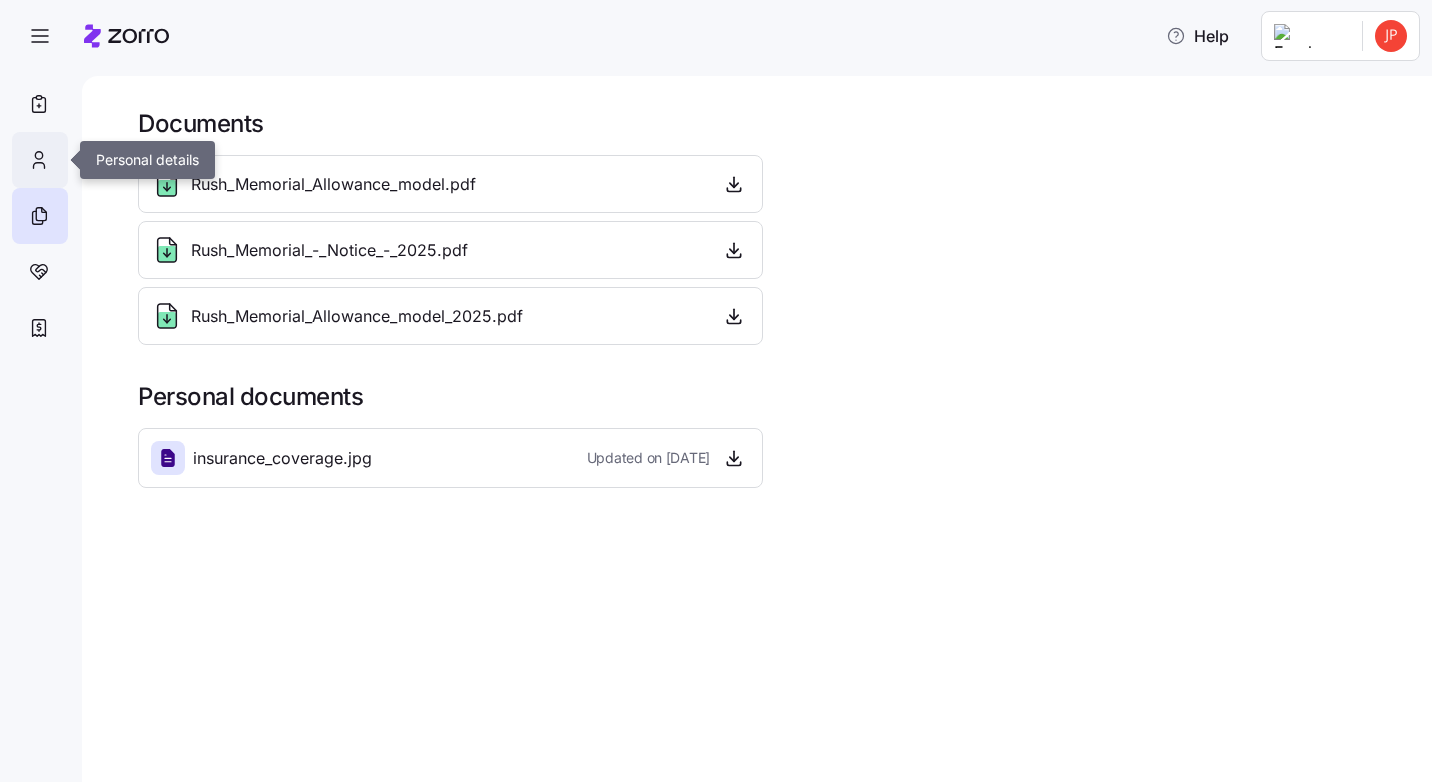 click at bounding box center [40, 160] 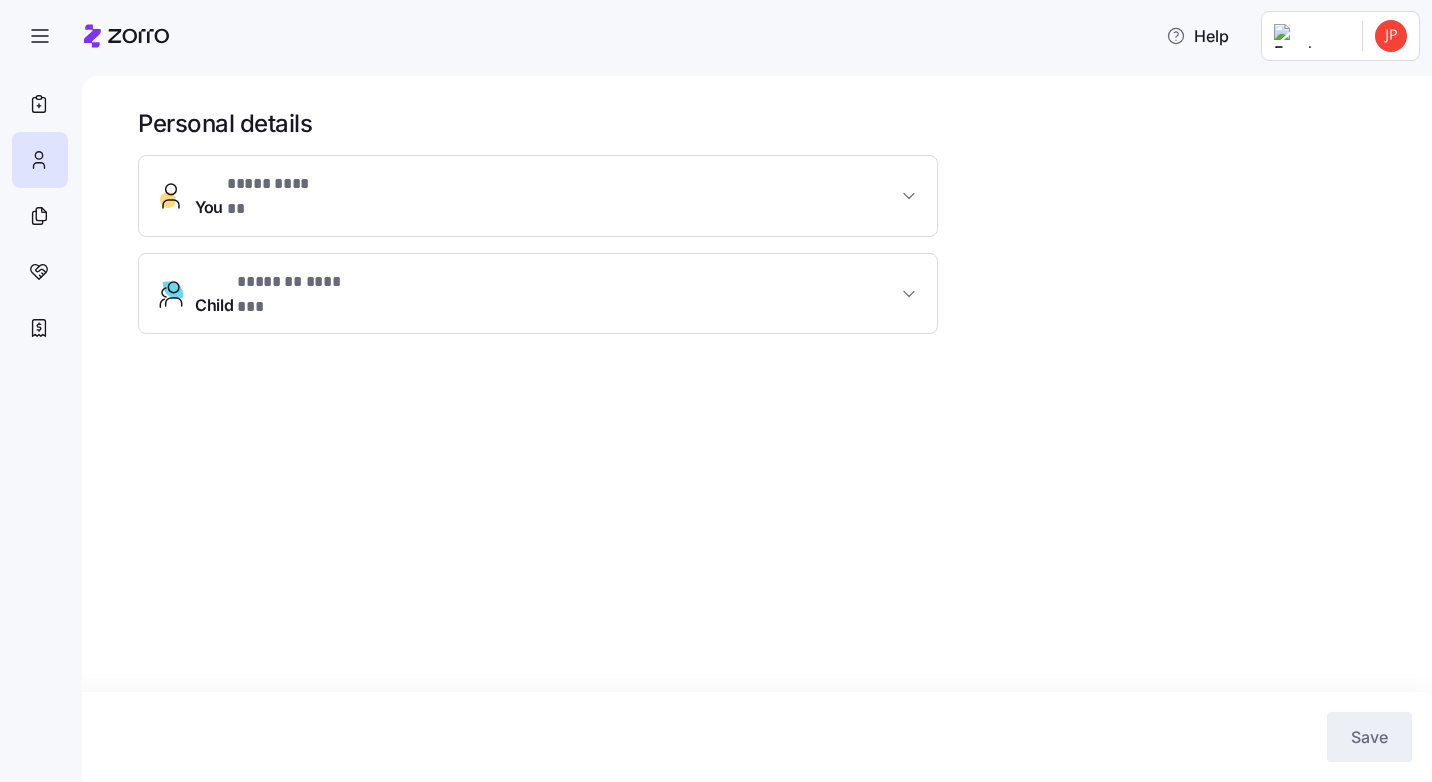 click 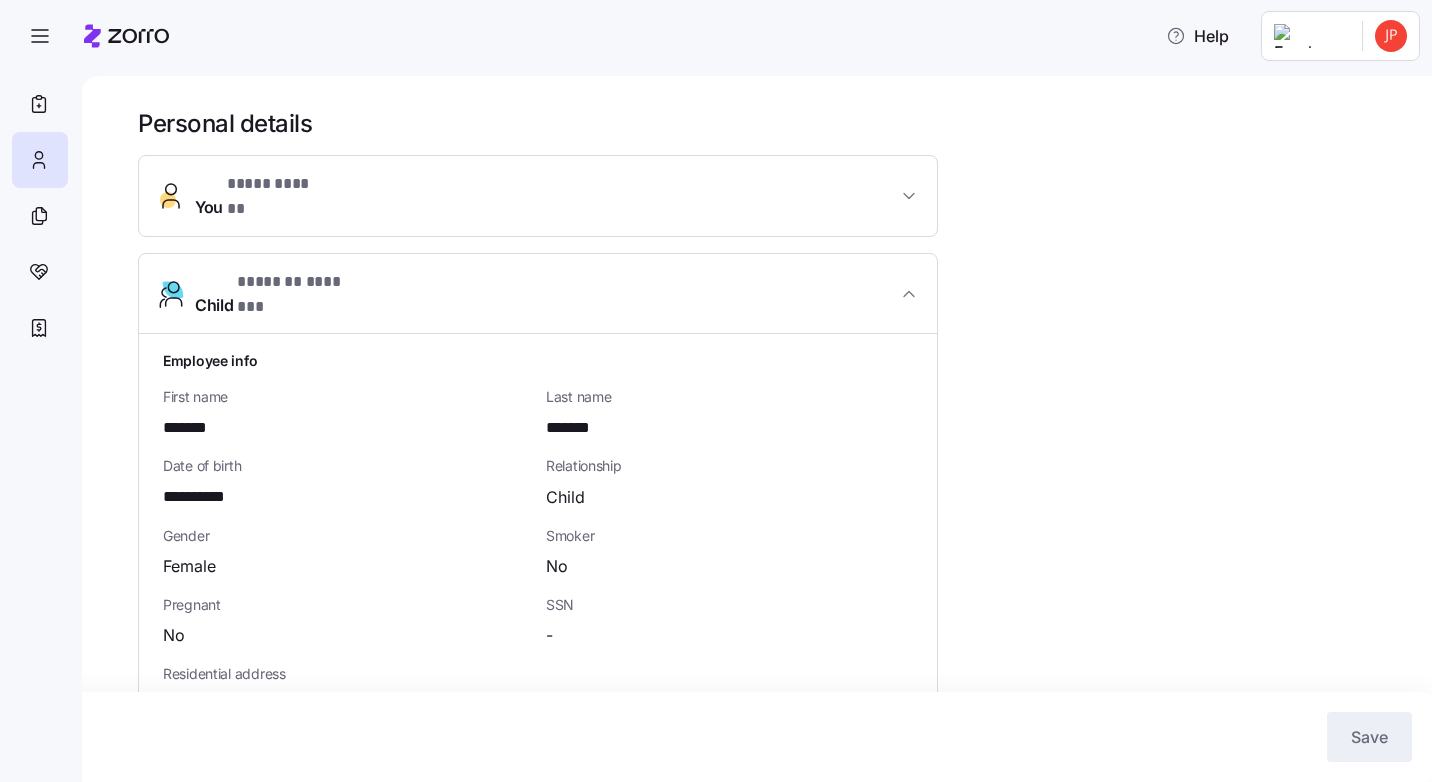 scroll, scrollTop: 24, scrollLeft: 0, axis: vertical 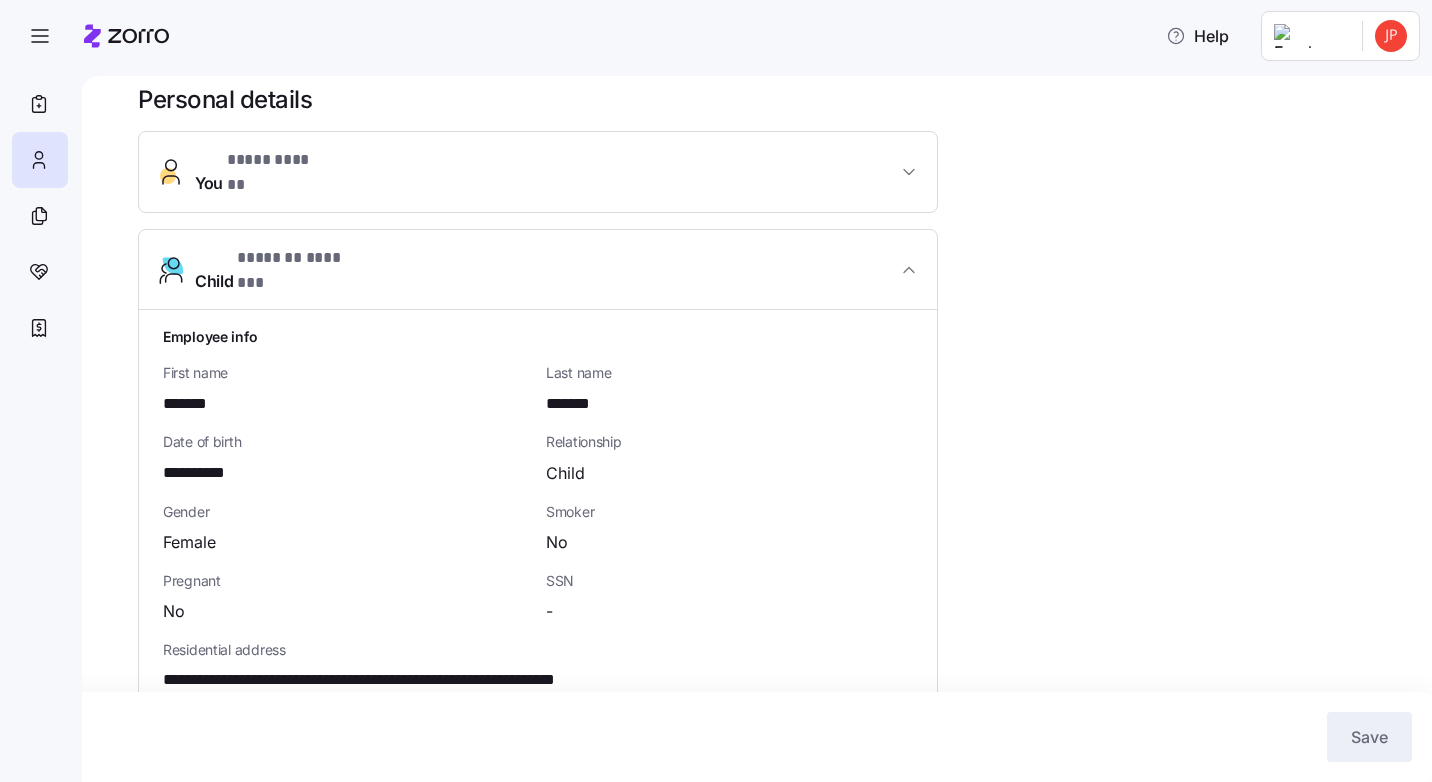 click 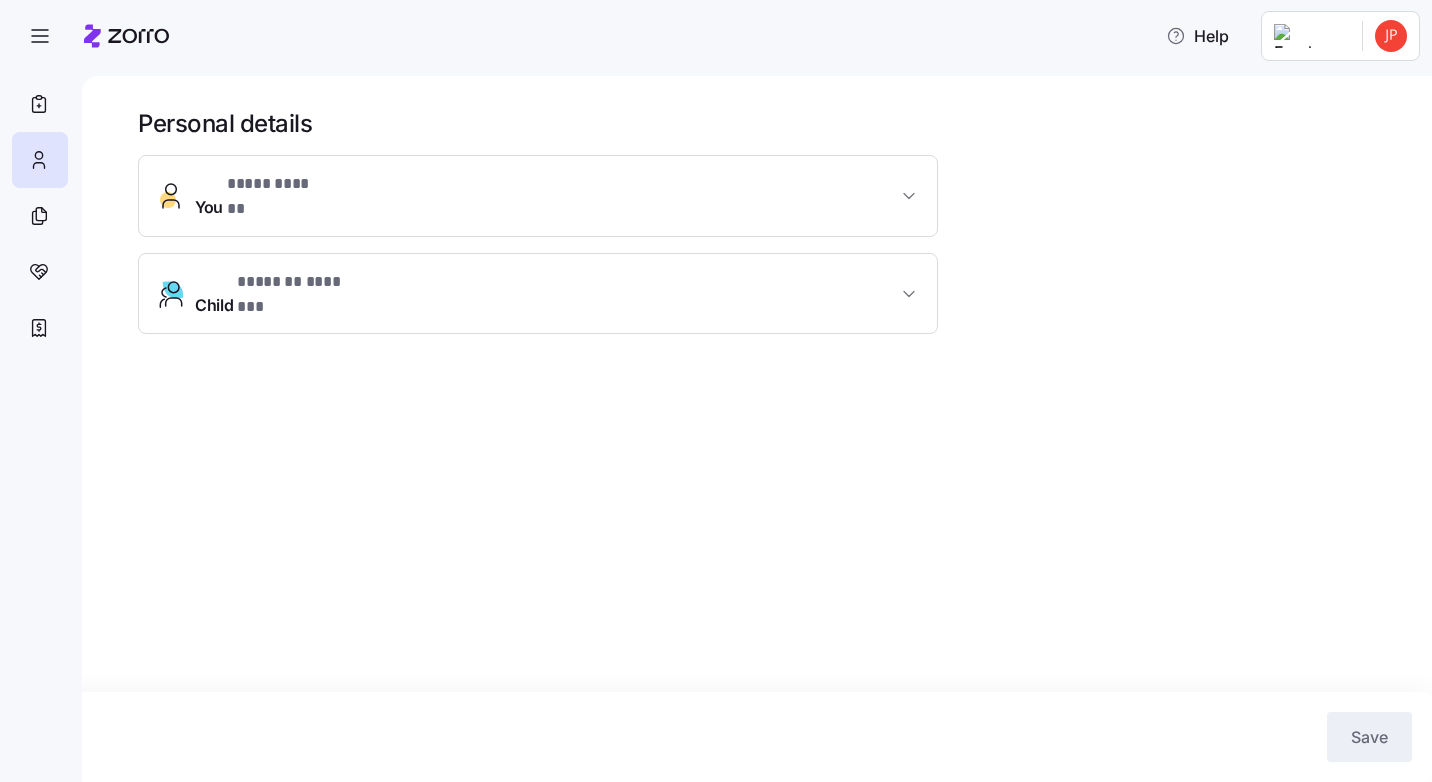 click on "You * ****   ****** *" at bounding box center (538, 196) 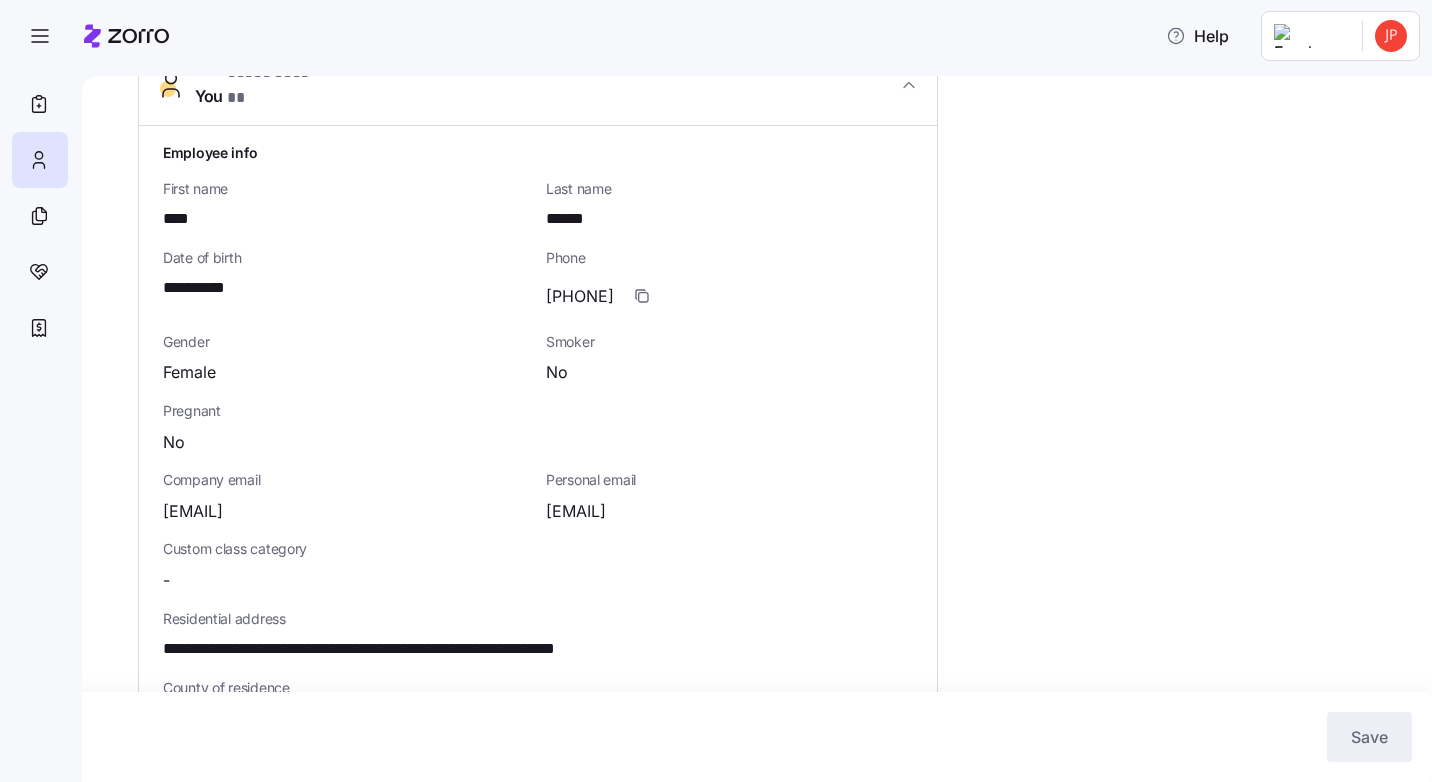 scroll, scrollTop: 4, scrollLeft: 0, axis: vertical 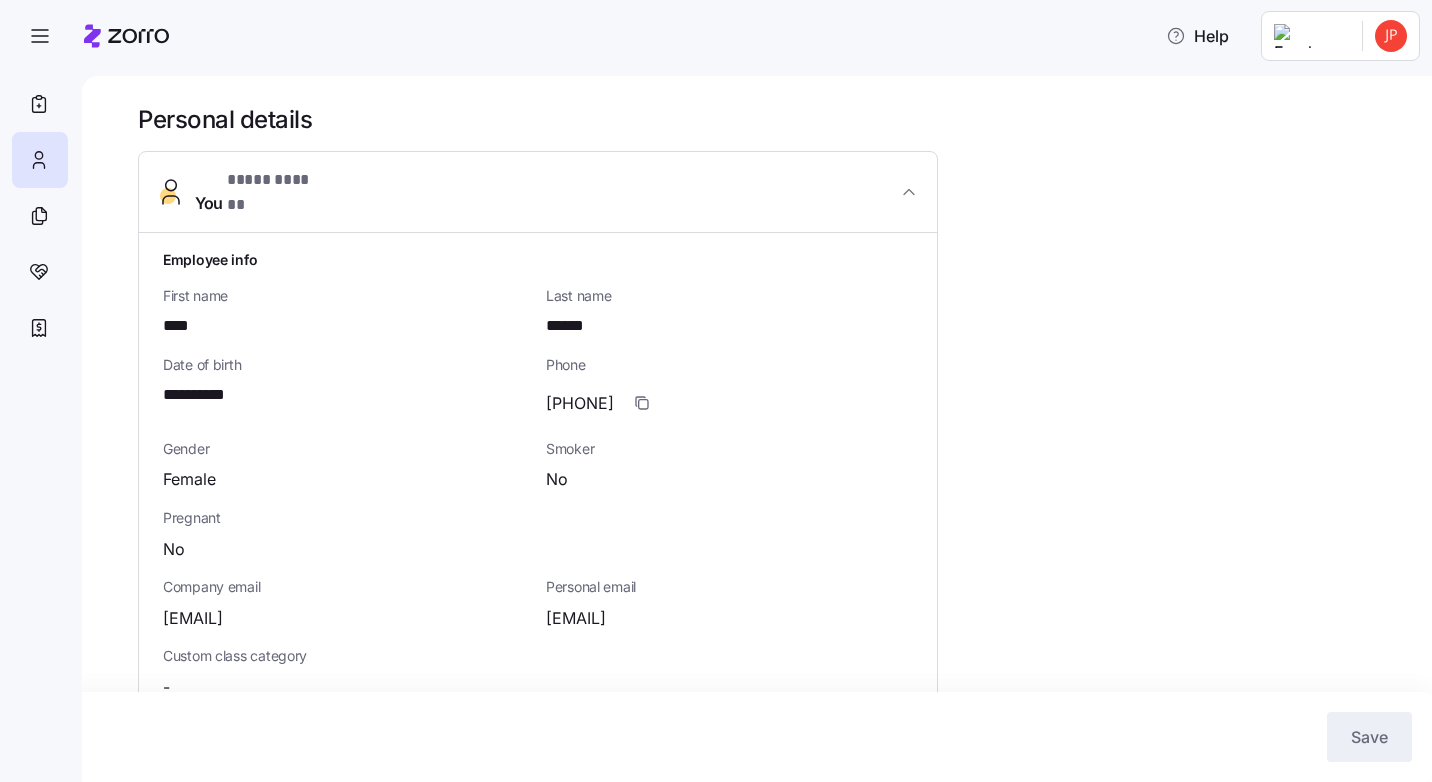 click 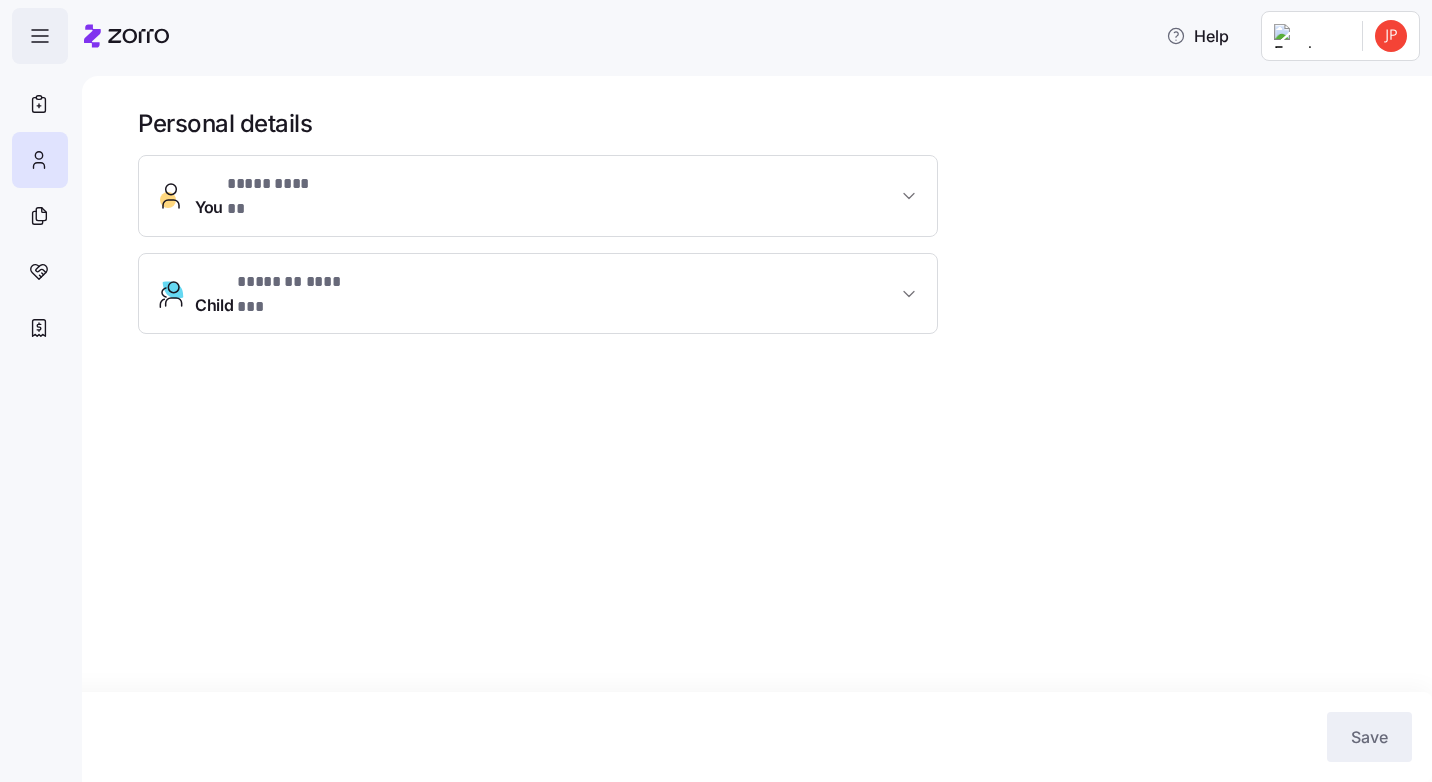 click 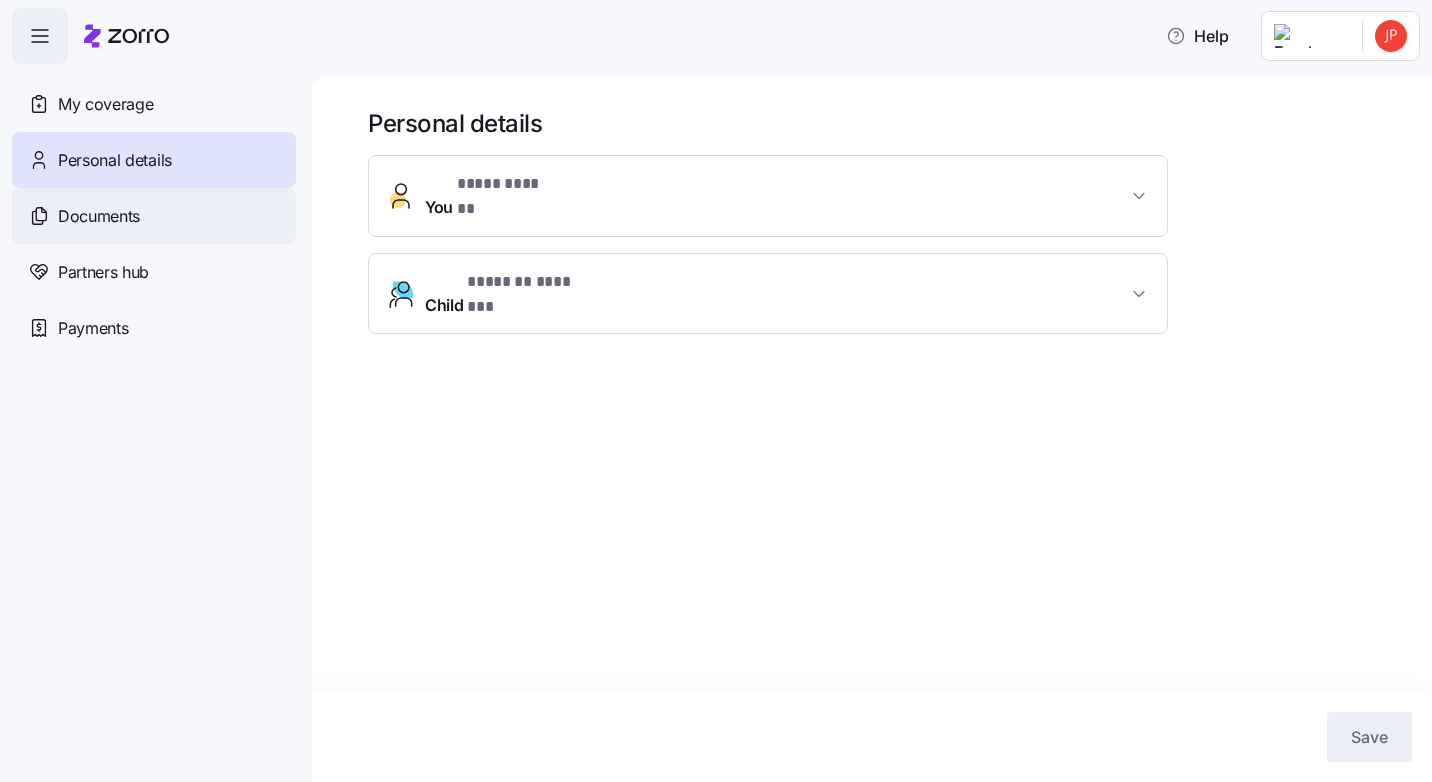 click on "Documents" at bounding box center (99, 216) 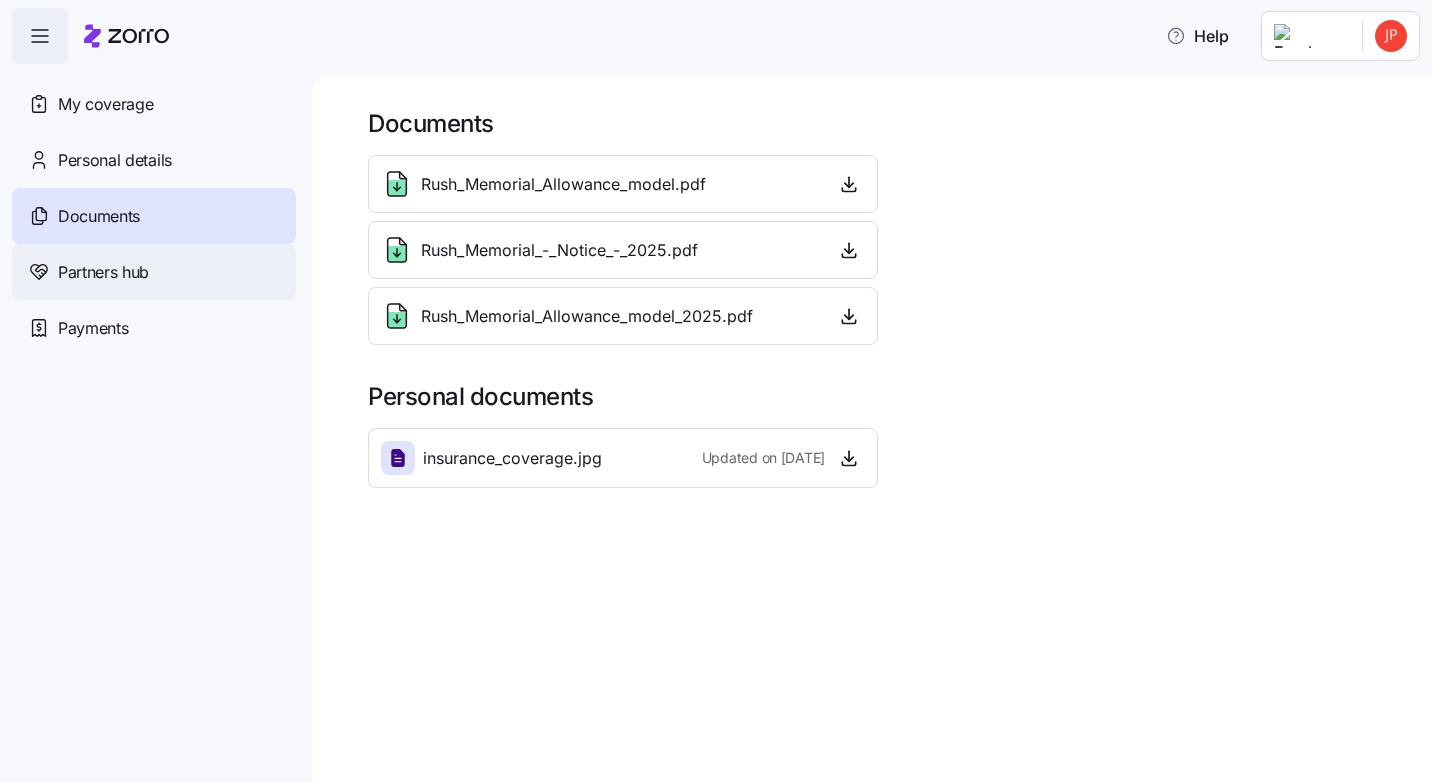 click on "Partners hub" at bounding box center [103, 272] 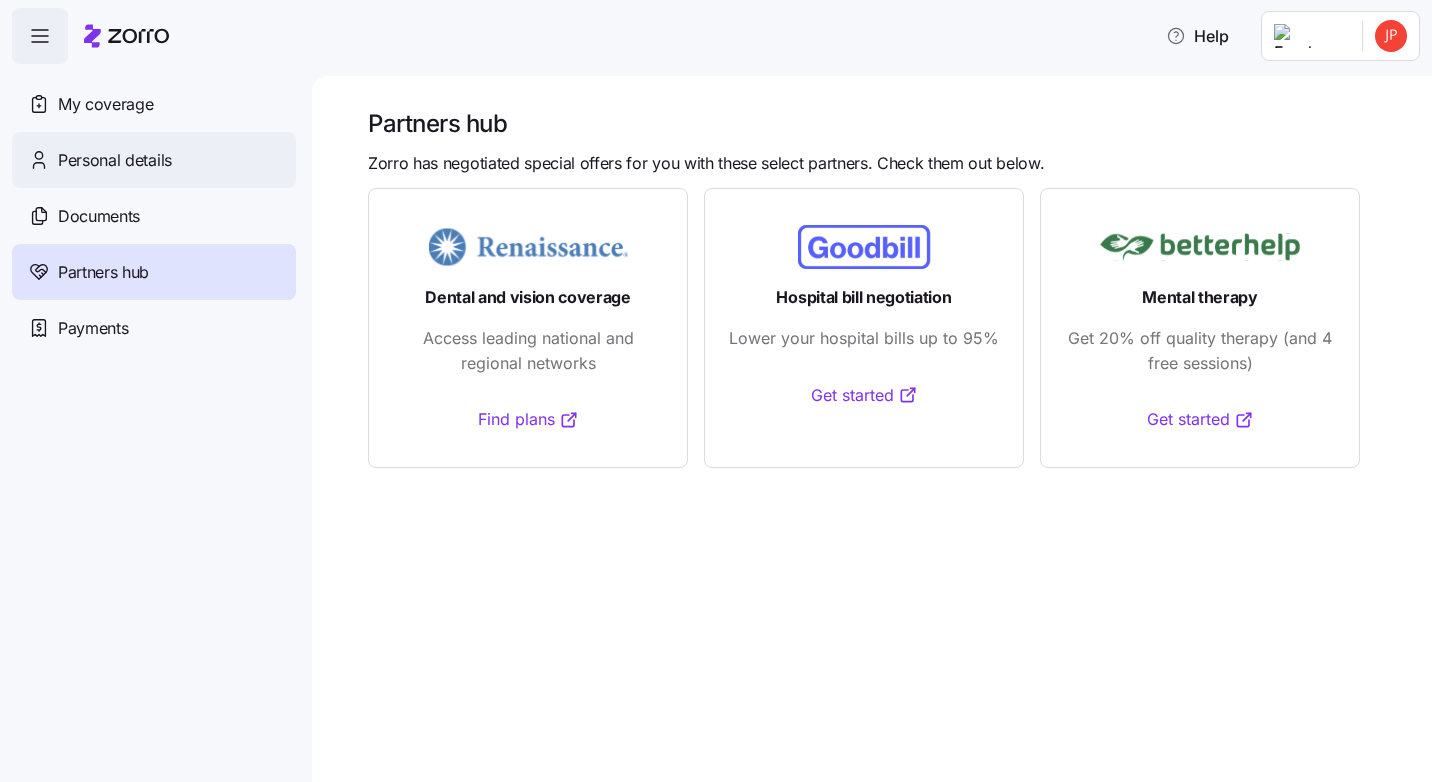 click on "Personal details" at bounding box center (154, 160) 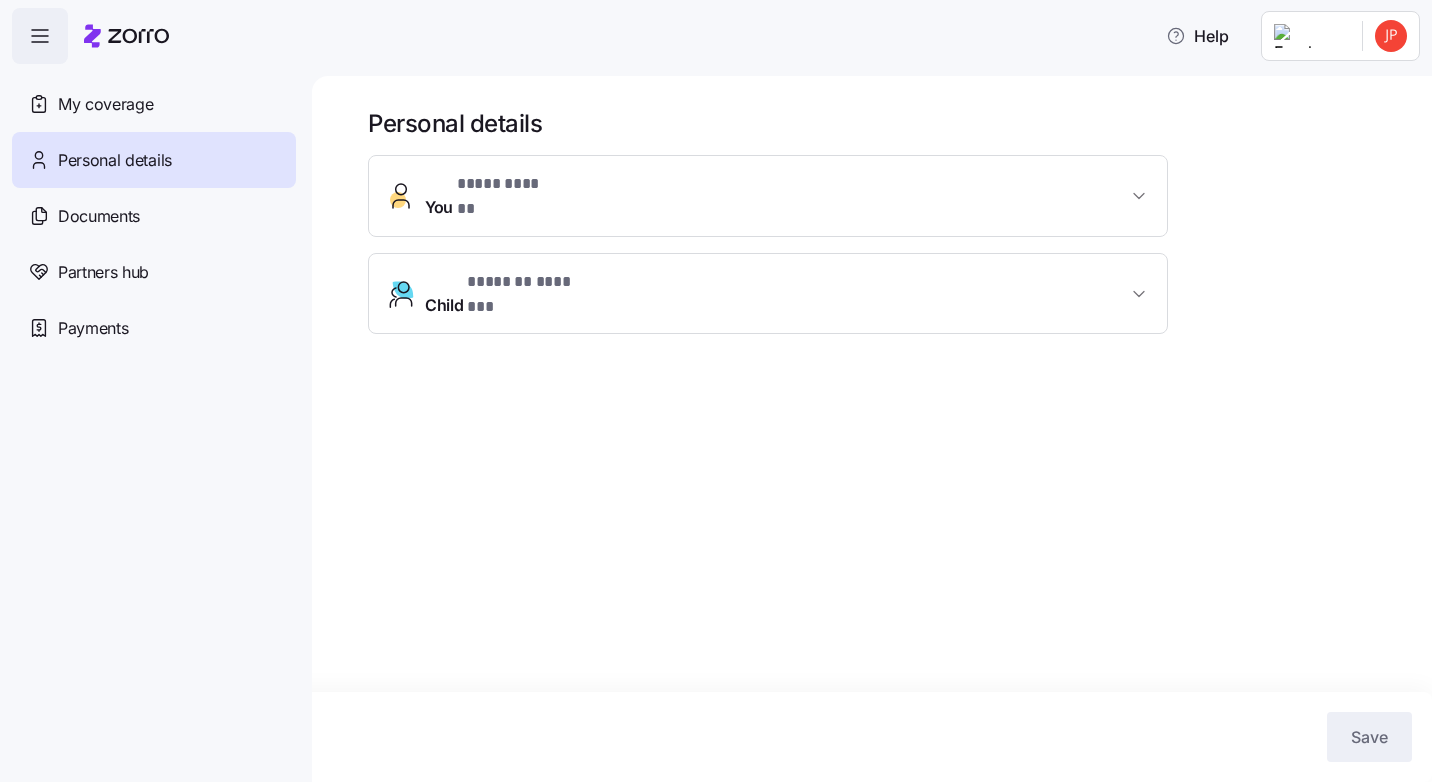 click on "My coverage" at bounding box center [105, 104] 